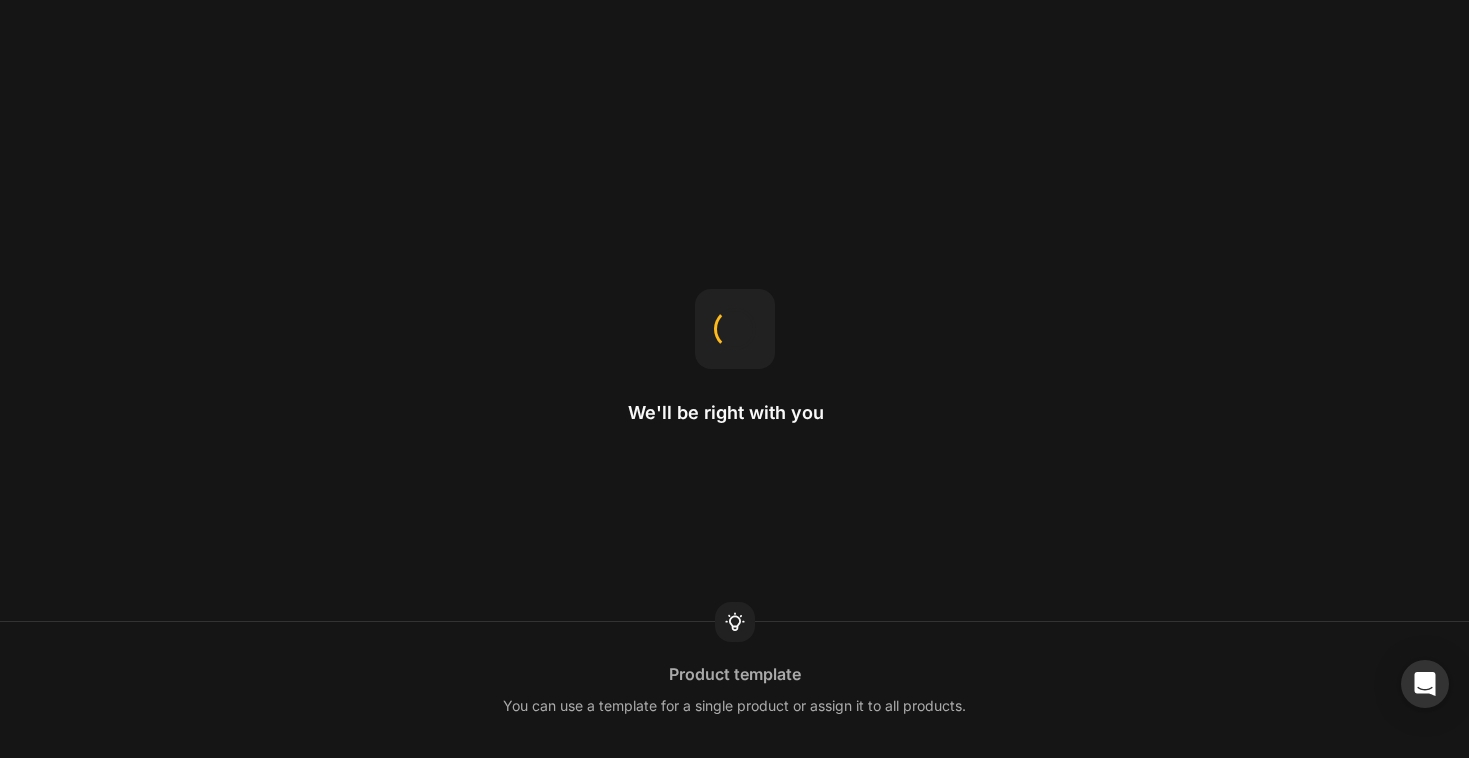 scroll, scrollTop: 0, scrollLeft: 0, axis: both 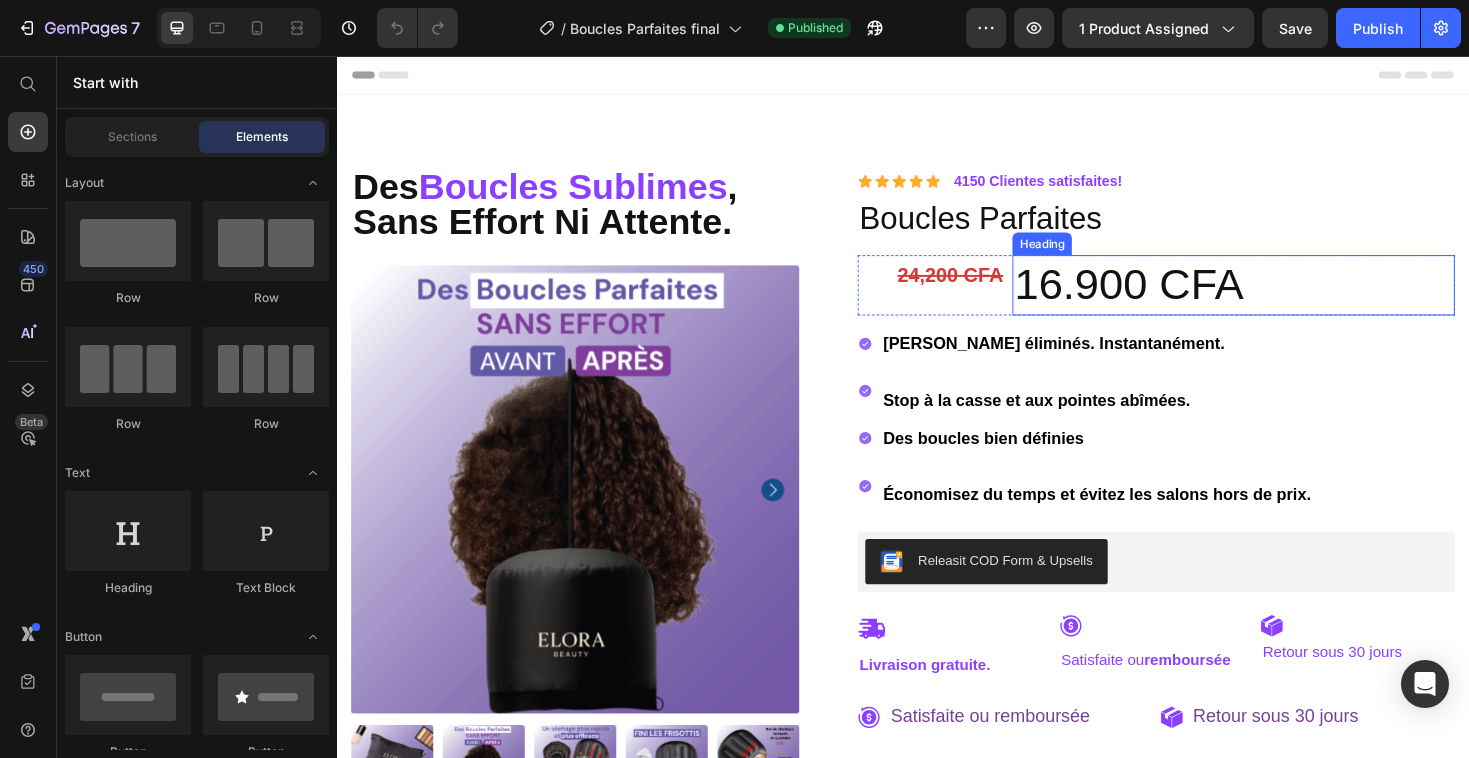 click on "16.900 CFA" at bounding box center (1287, 299) 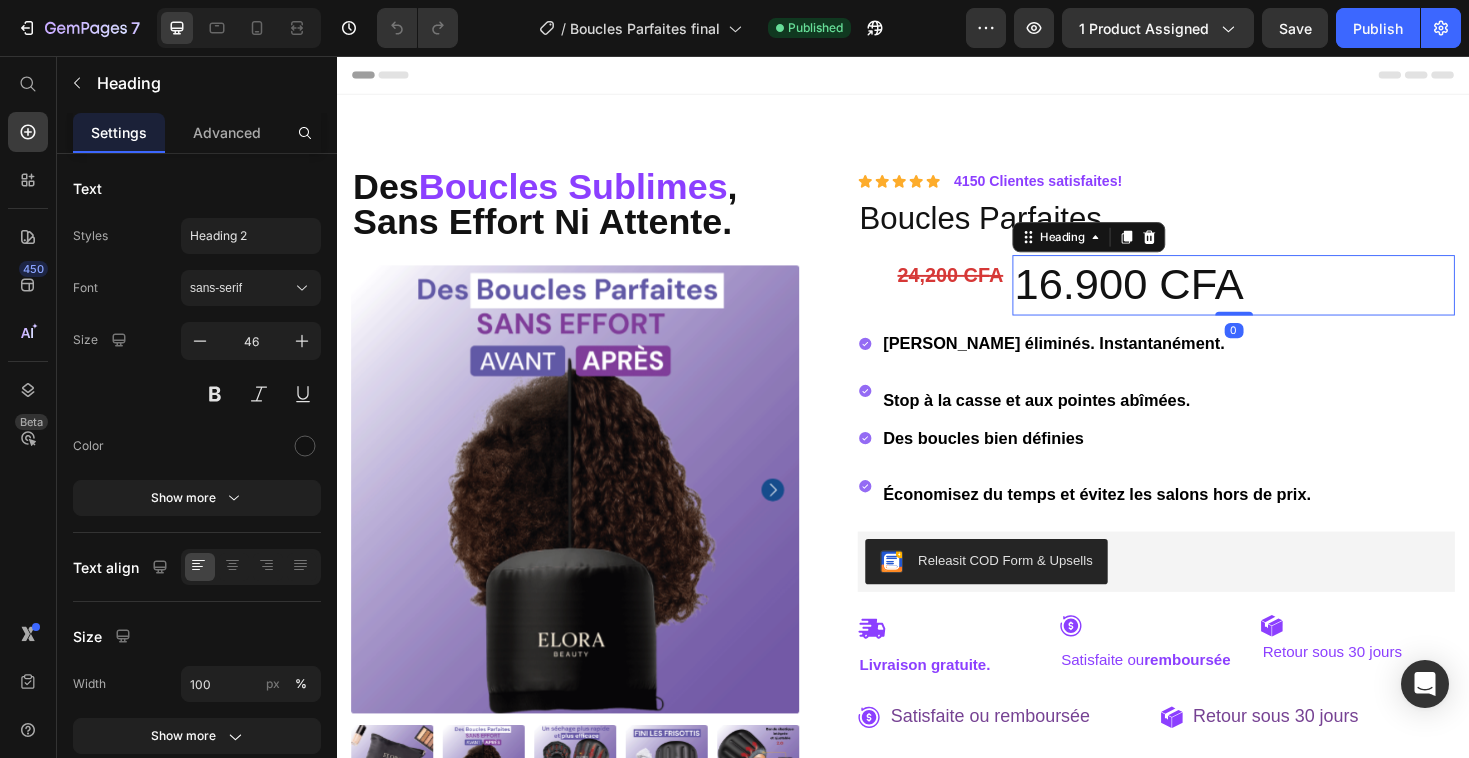 click on "16.900 CFA" at bounding box center [1287, 299] 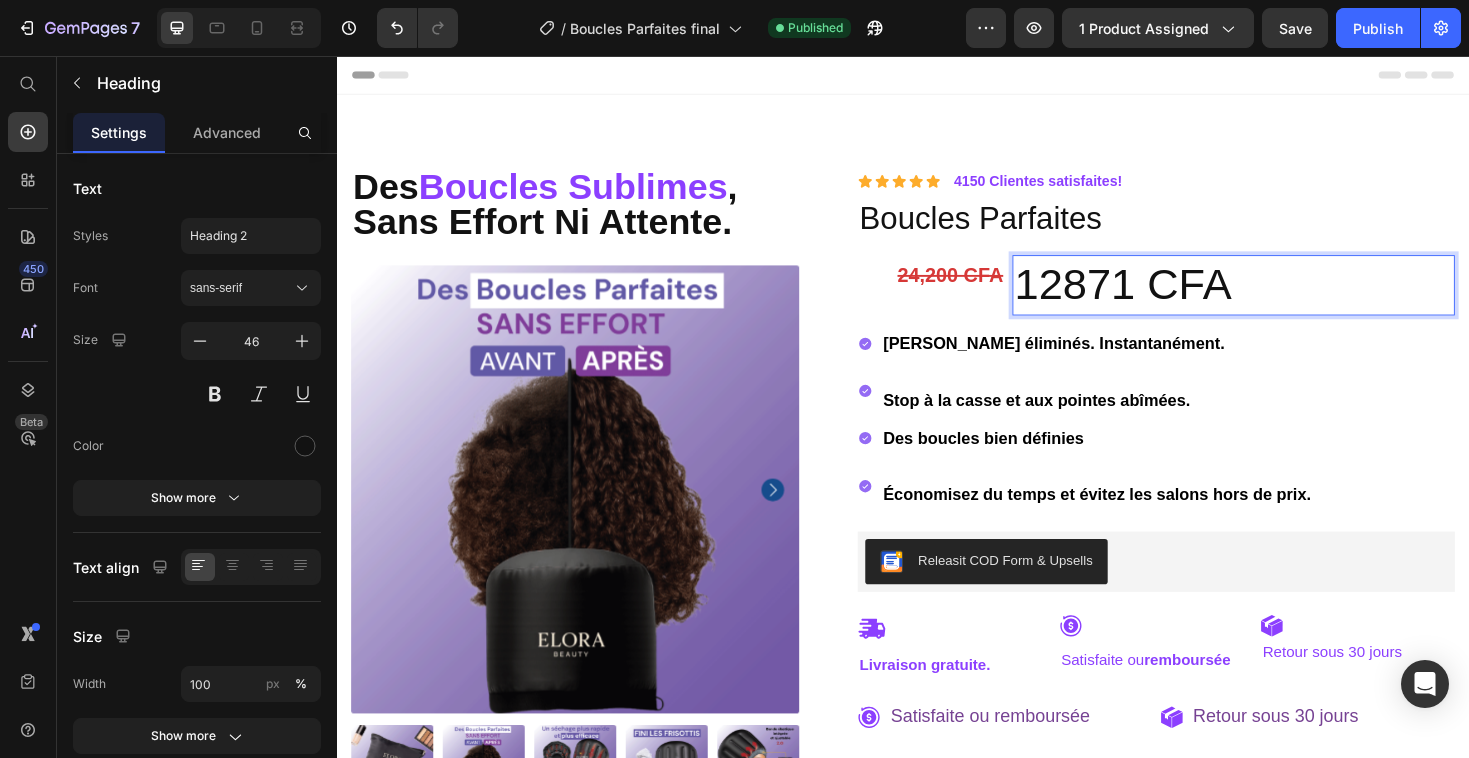 click on "12871 CFA" at bounding box center (1287, 299) 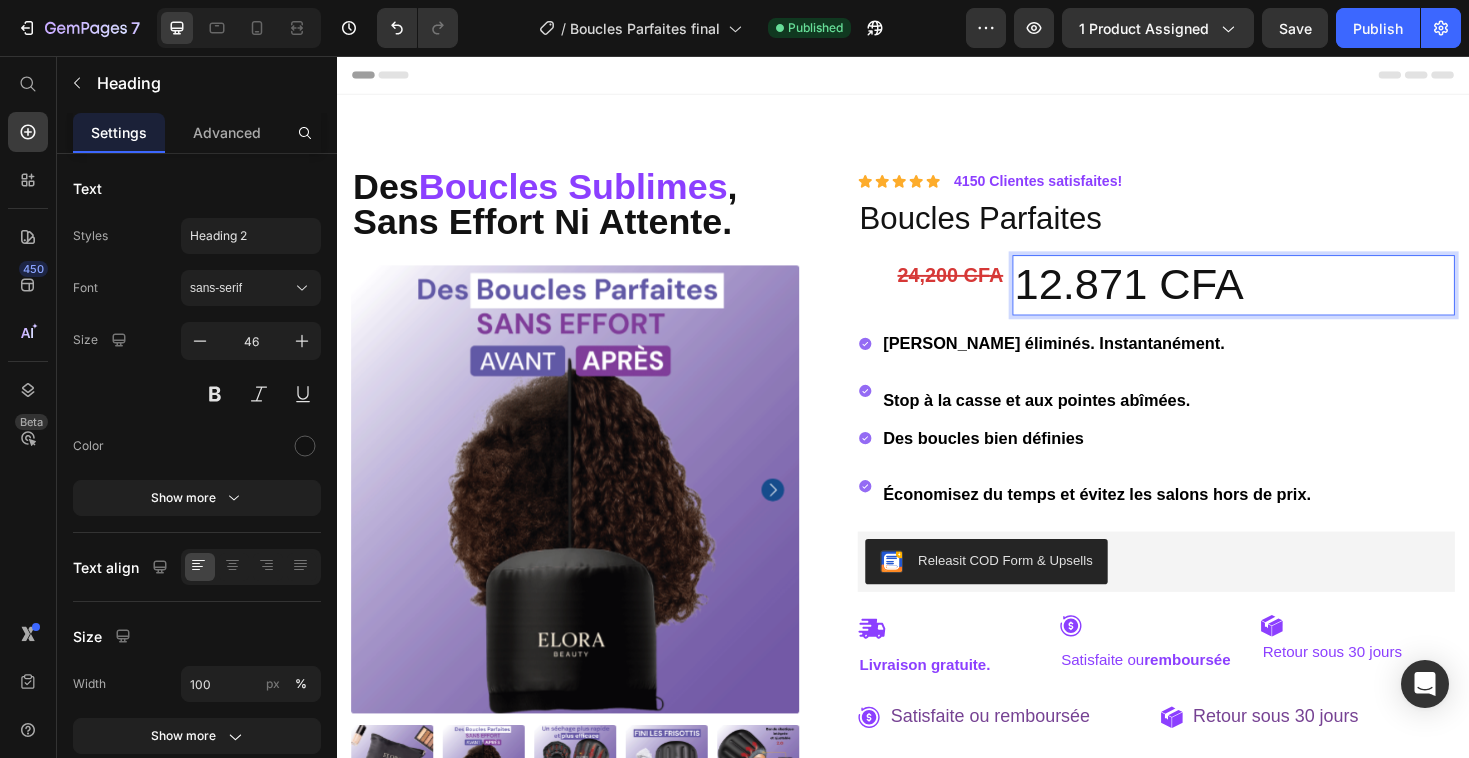 click on "12.871 CFA" at bounding box center (1287, 299) 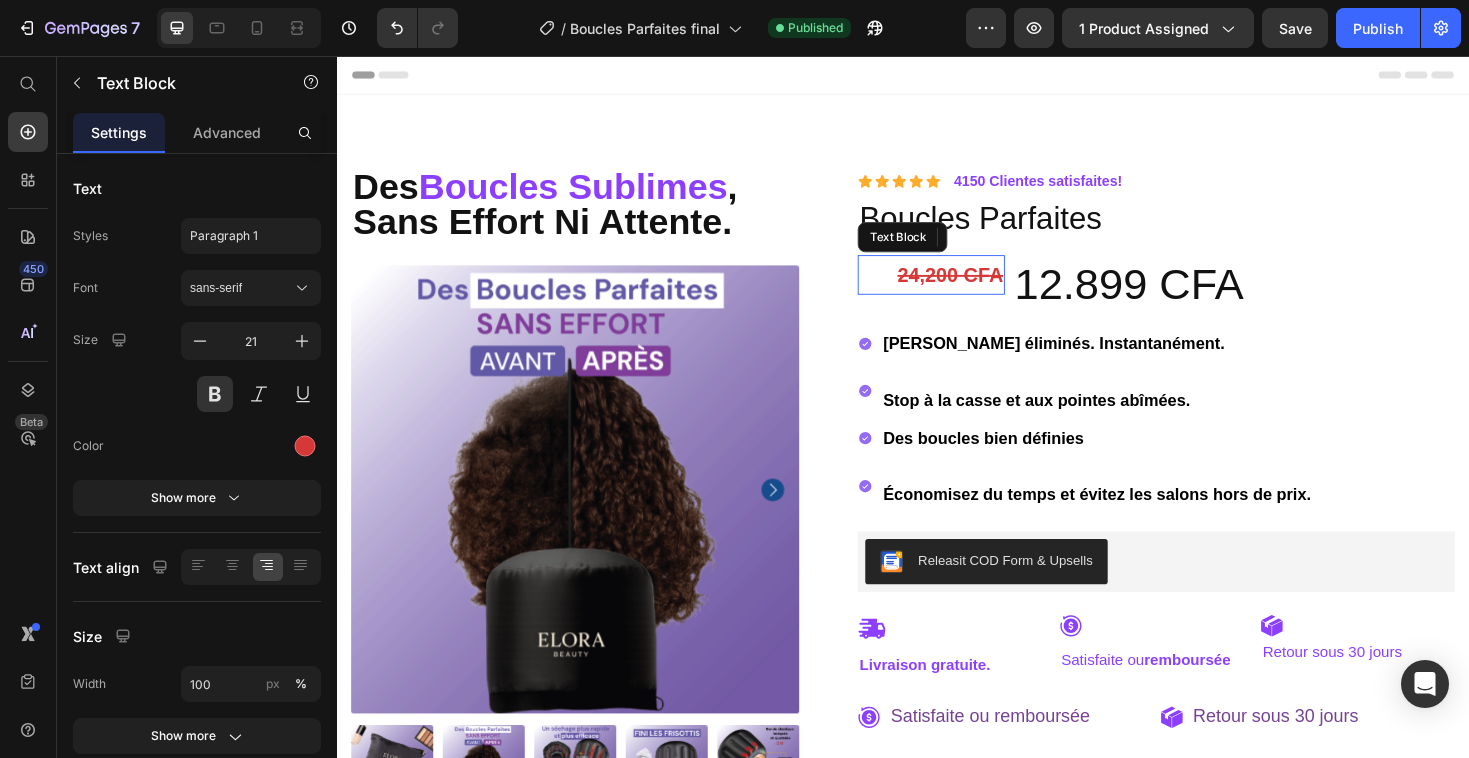 click on "24,200 CFA" at bounding box center (967, 288) 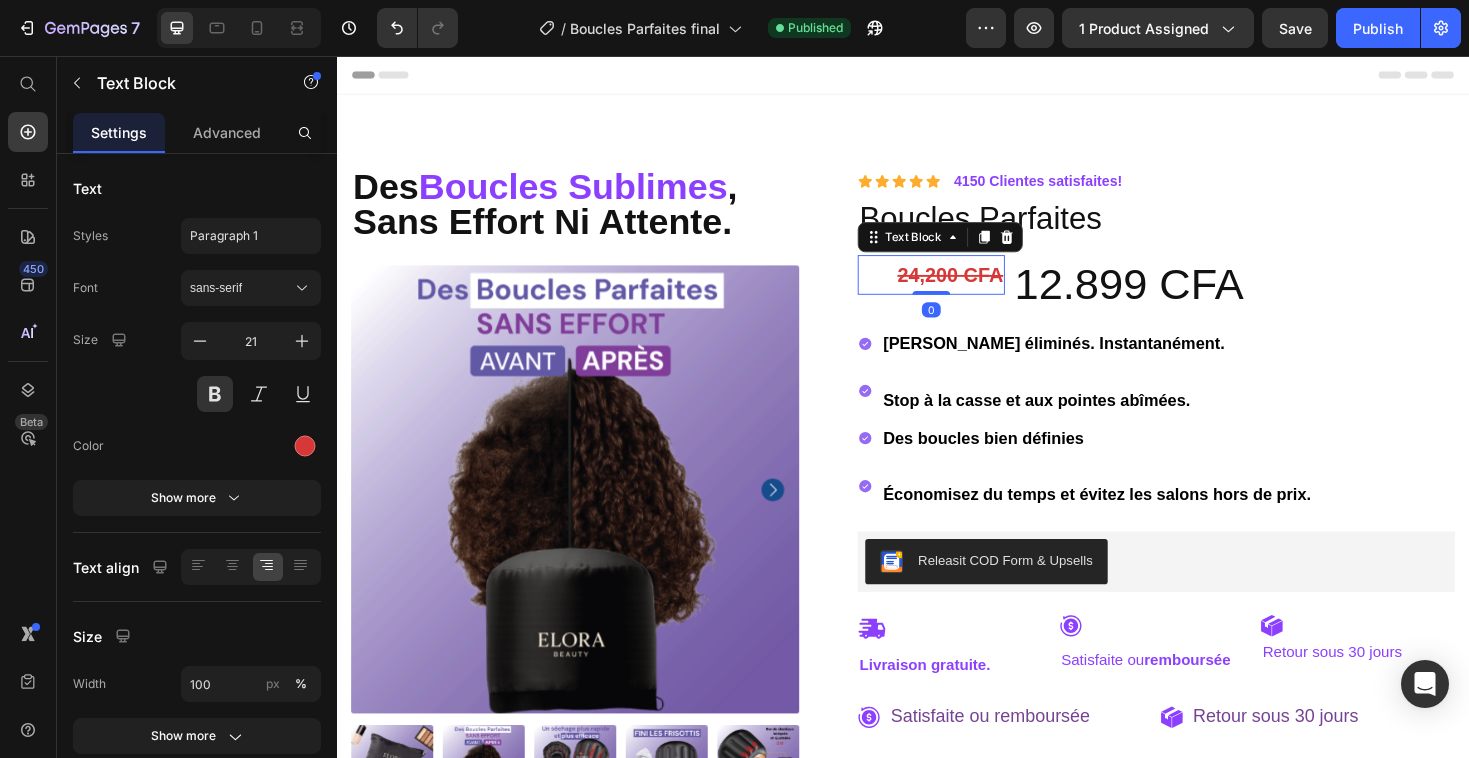 click on "24,200 CFA" at bounding box center [967, 288] 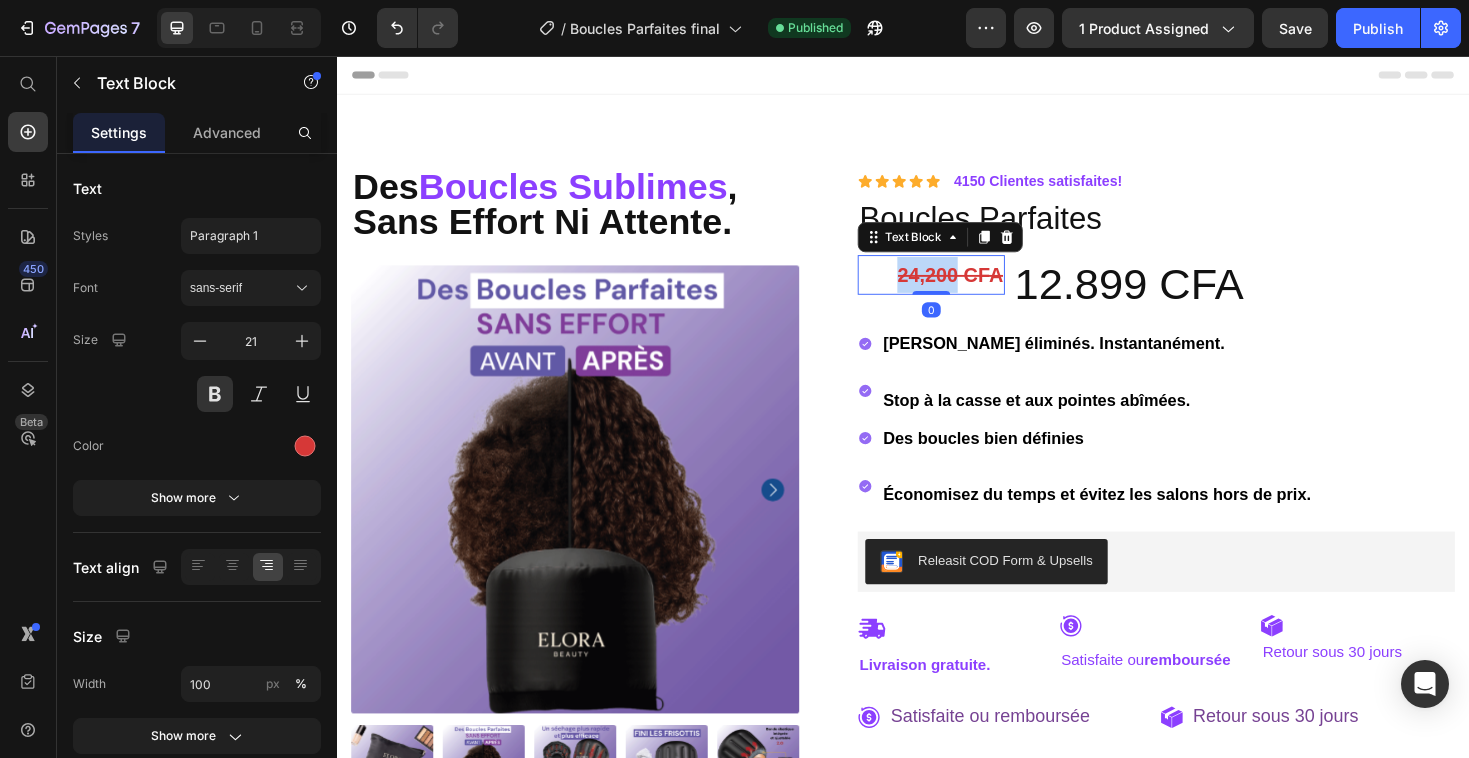 click on "24,200 CFA" at bounding box center [967, 288] 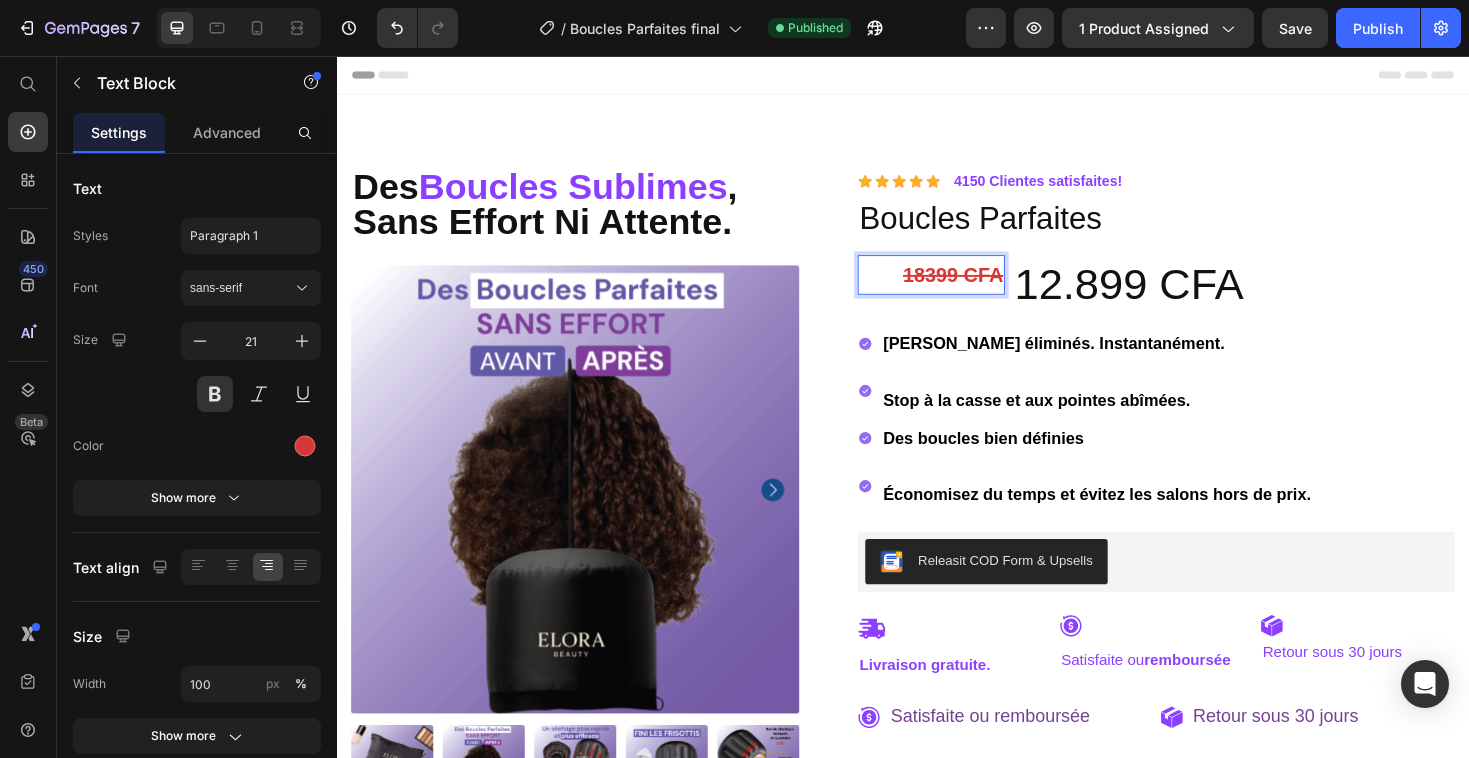 click on "18399 CFA" at bounding box center [967, 288] 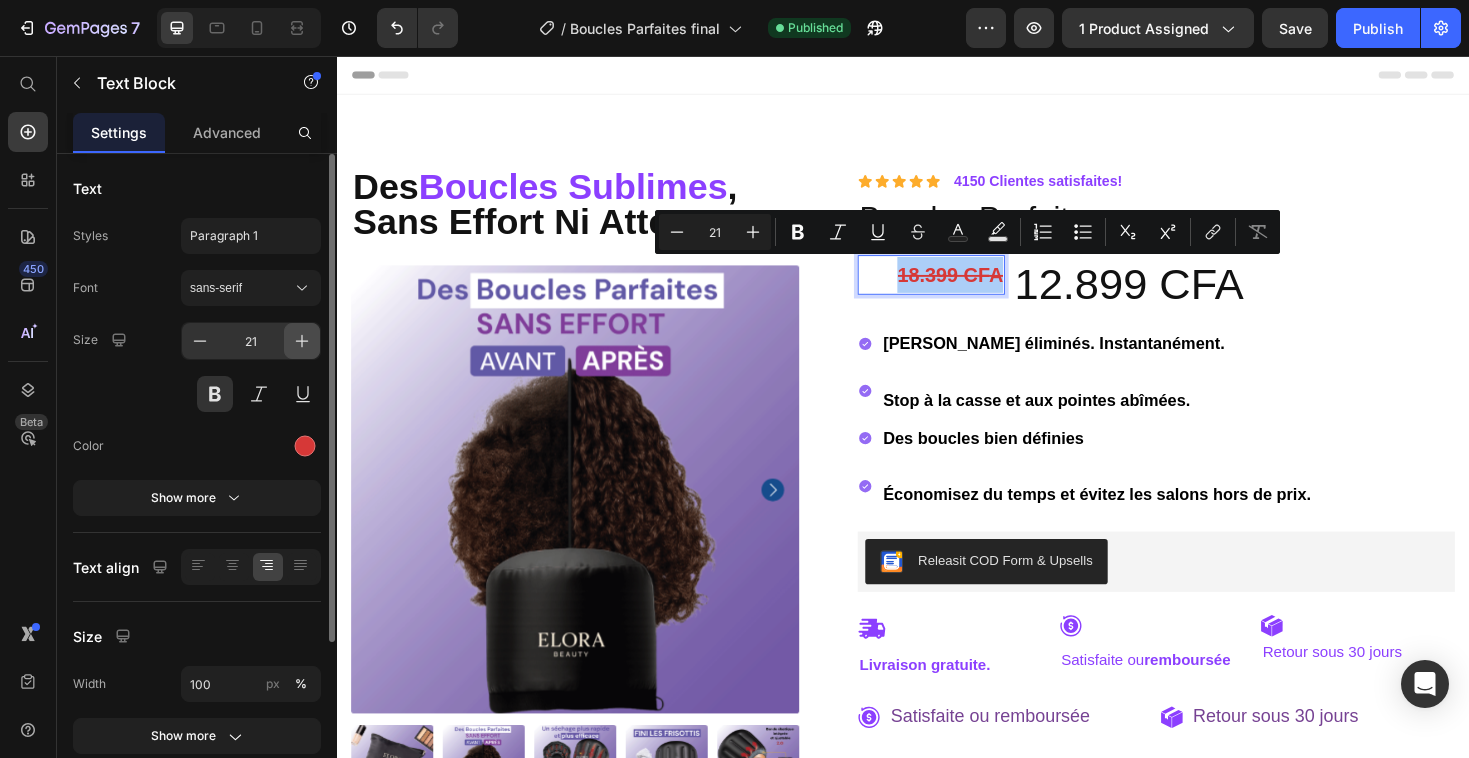 click 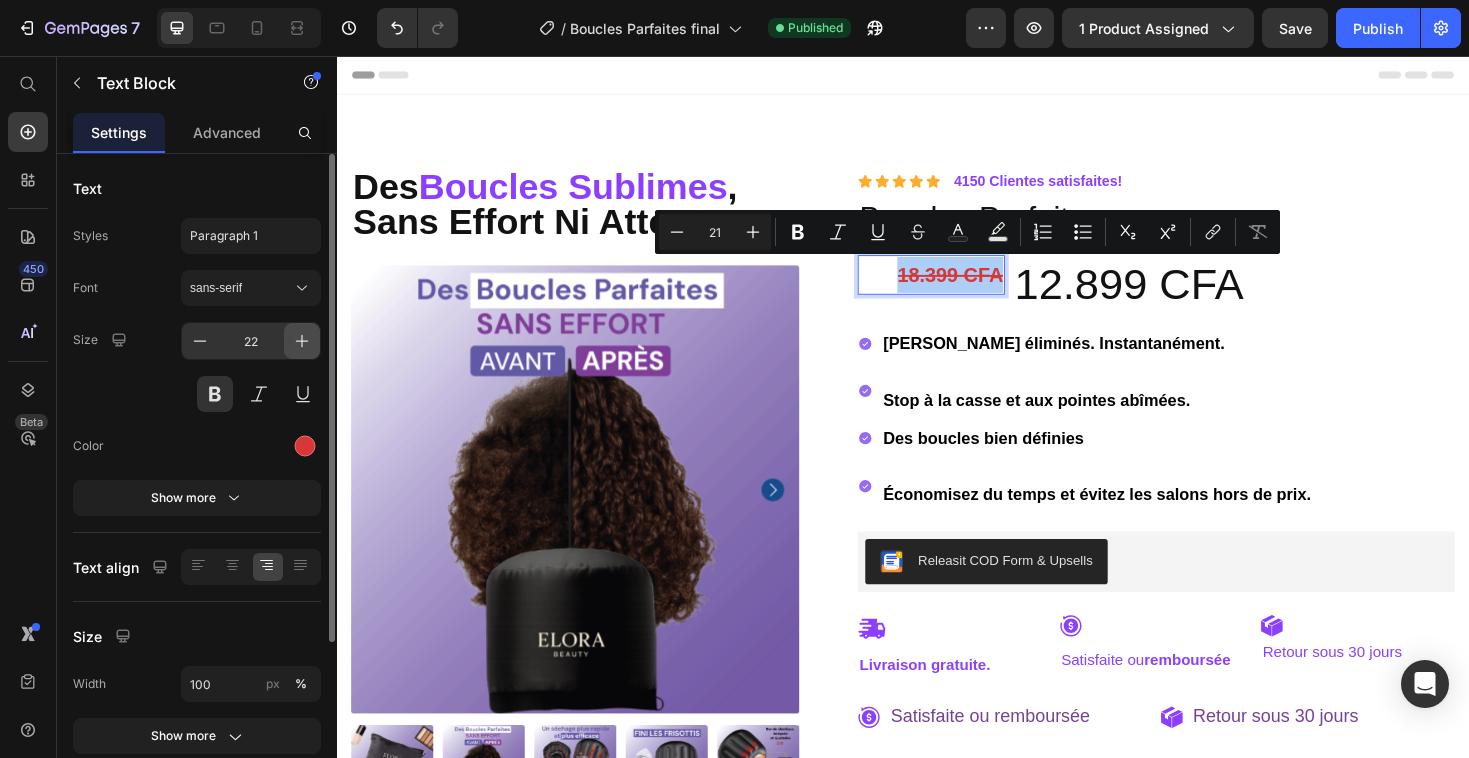click 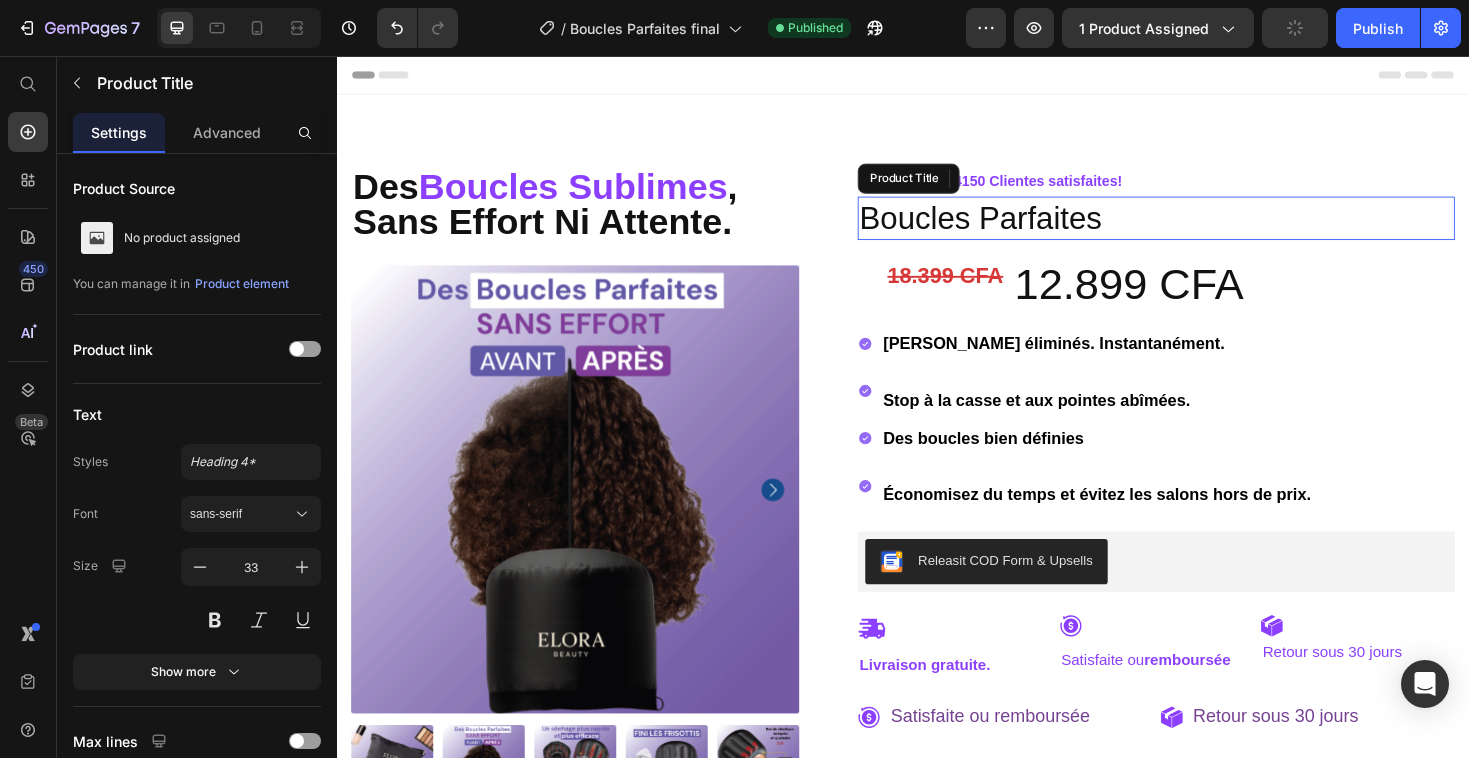 click on "Boucles Parfaites" at bounding box center (1205, 228) 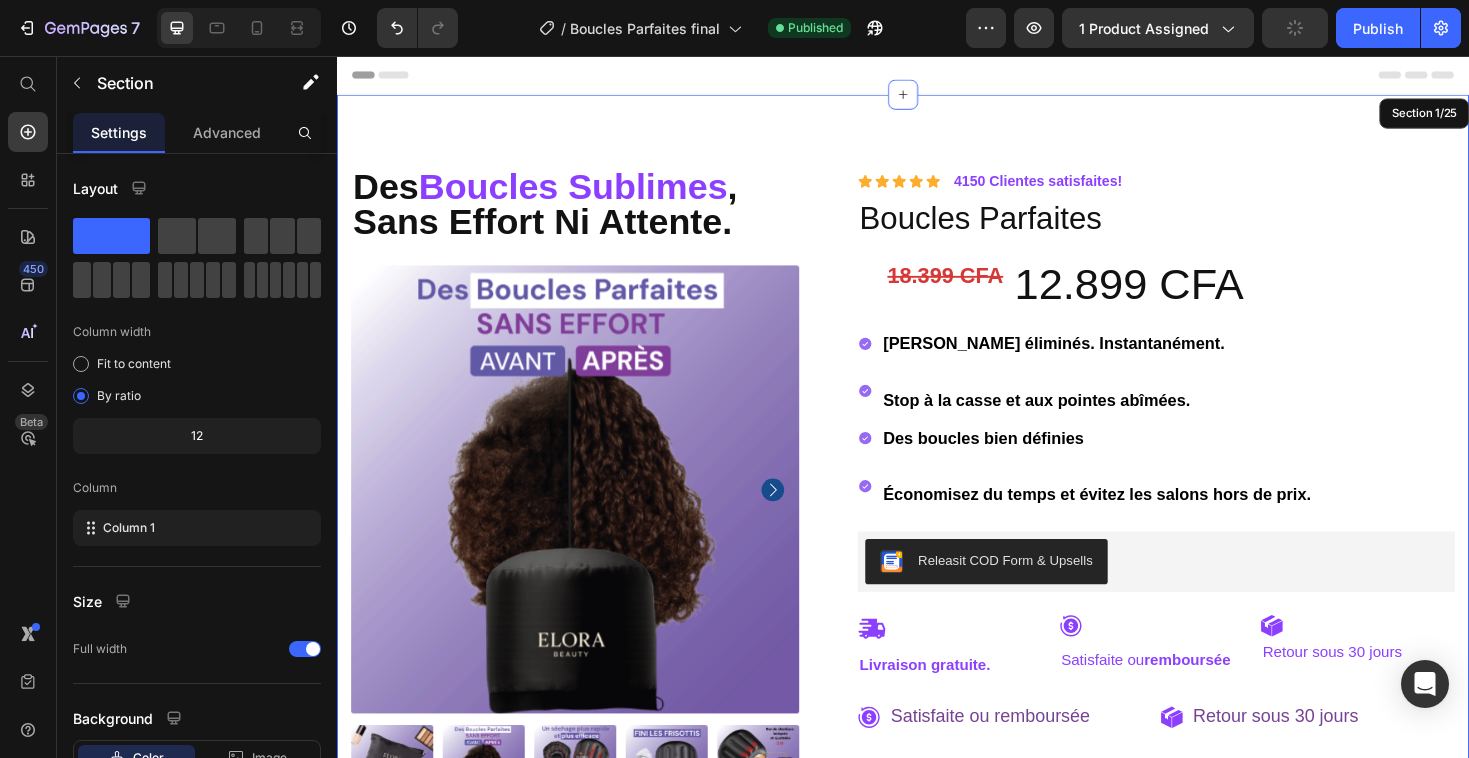 click on "Des  Boucles Sublimes , Sans Effort Ni Attente. Heading
Product Images Icon Icon Icon Icon Icon Icon List Mariama Text Block Row   Acheteuse vérifiée   Item List Row “J’avais peur que ça abîme mes boucles, mais pas du tout. Pas de fourches, pas de casse. Mes cheveux sont même plus souples qu’avant.” Text Block Row Icon Icon Icon Icon Icon Icon List 4150 Clientes satisfaites! Text Block Row Boucles Parfaites Product Title   Edit content in Shopify 16 18.399 CFA Text Block 12.899 CFA Heading Row Frisottis éliminés. Instantanément.   Stop à la casse et aux pointes abîmées. Des boucles bien définies Économisez du temps et évitez les salons hors de prix. Item List Releasit COD Form & Upsells Releasit COD Form & Upsells
Item List Livraison gratuite. Text Block
Item List Satisfaite ou  remboursée Text Block
Item List Retour sous 30 jours Text Block Row
Satisfaite ou remboursée Item List" at bounding box center (937, 700) 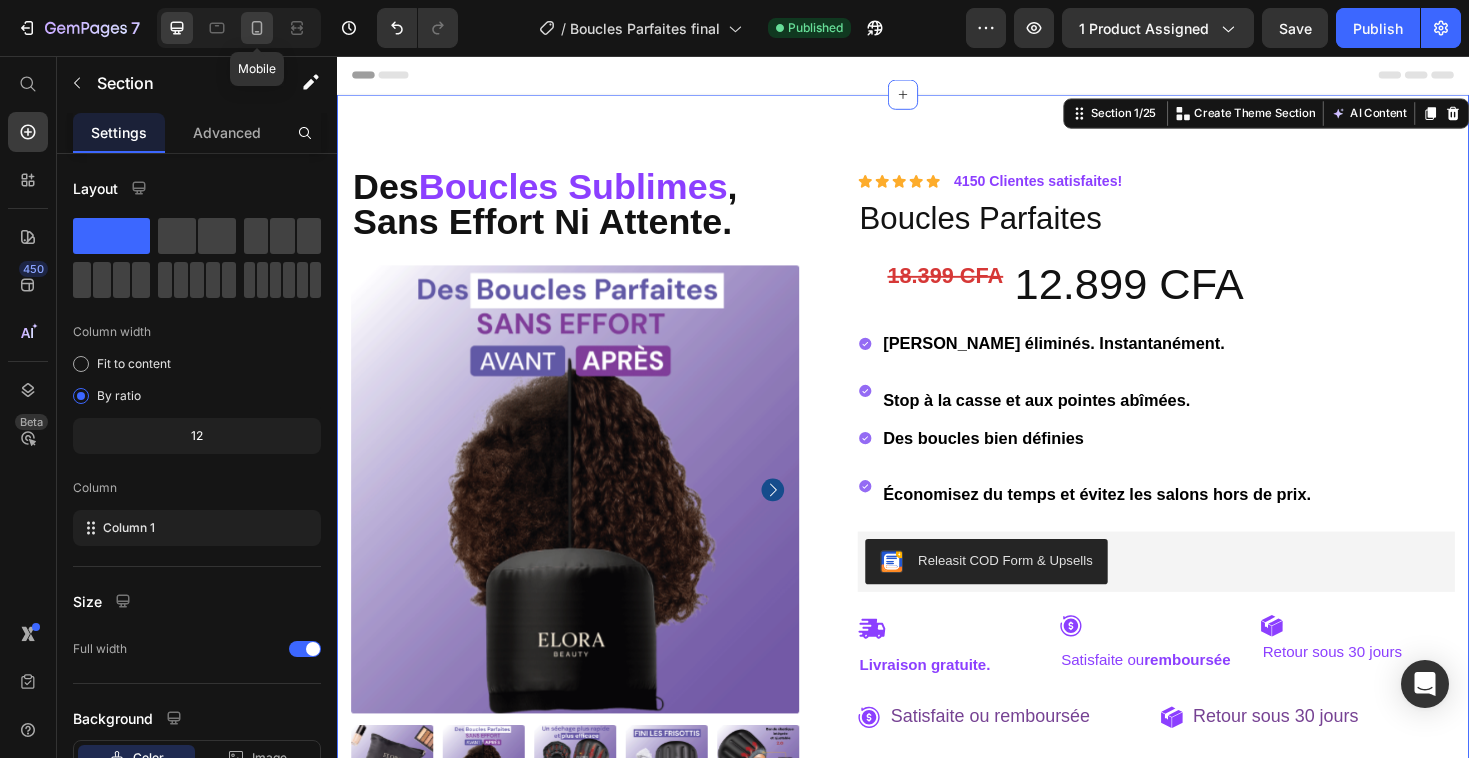 click 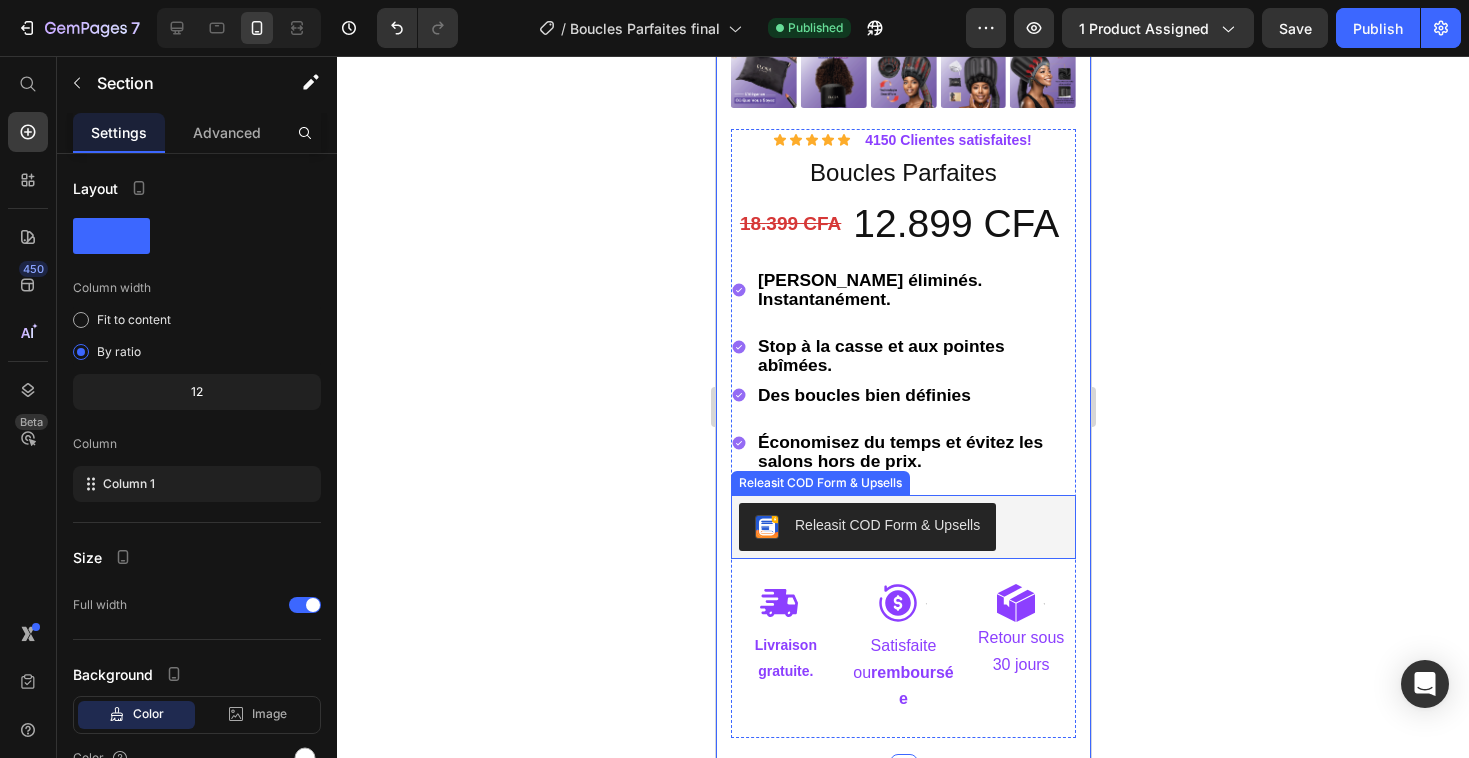 scroll, scrollTop: 514, scrollLeft: 0, axis: vertical 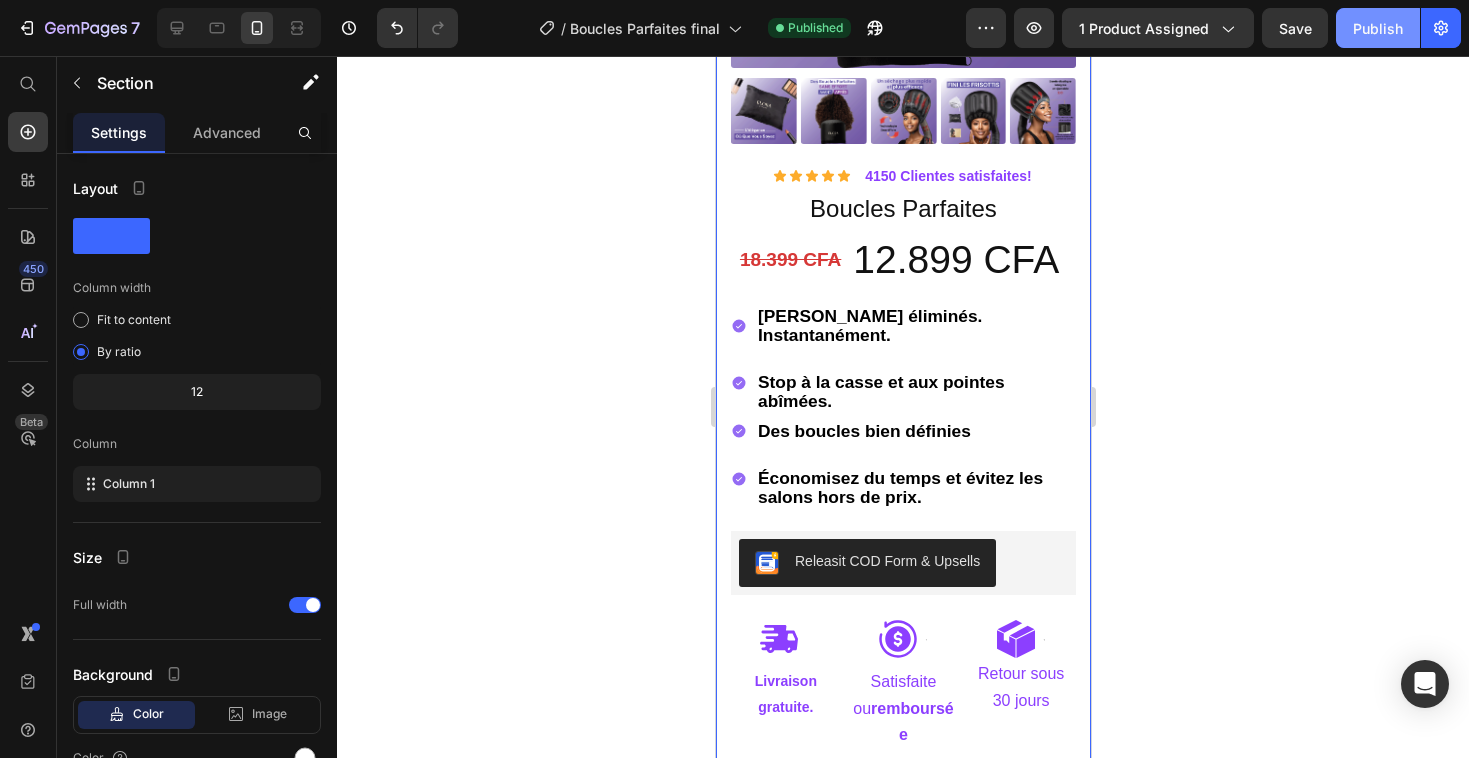 click on "Publish" at bounding box center [1378, 28] 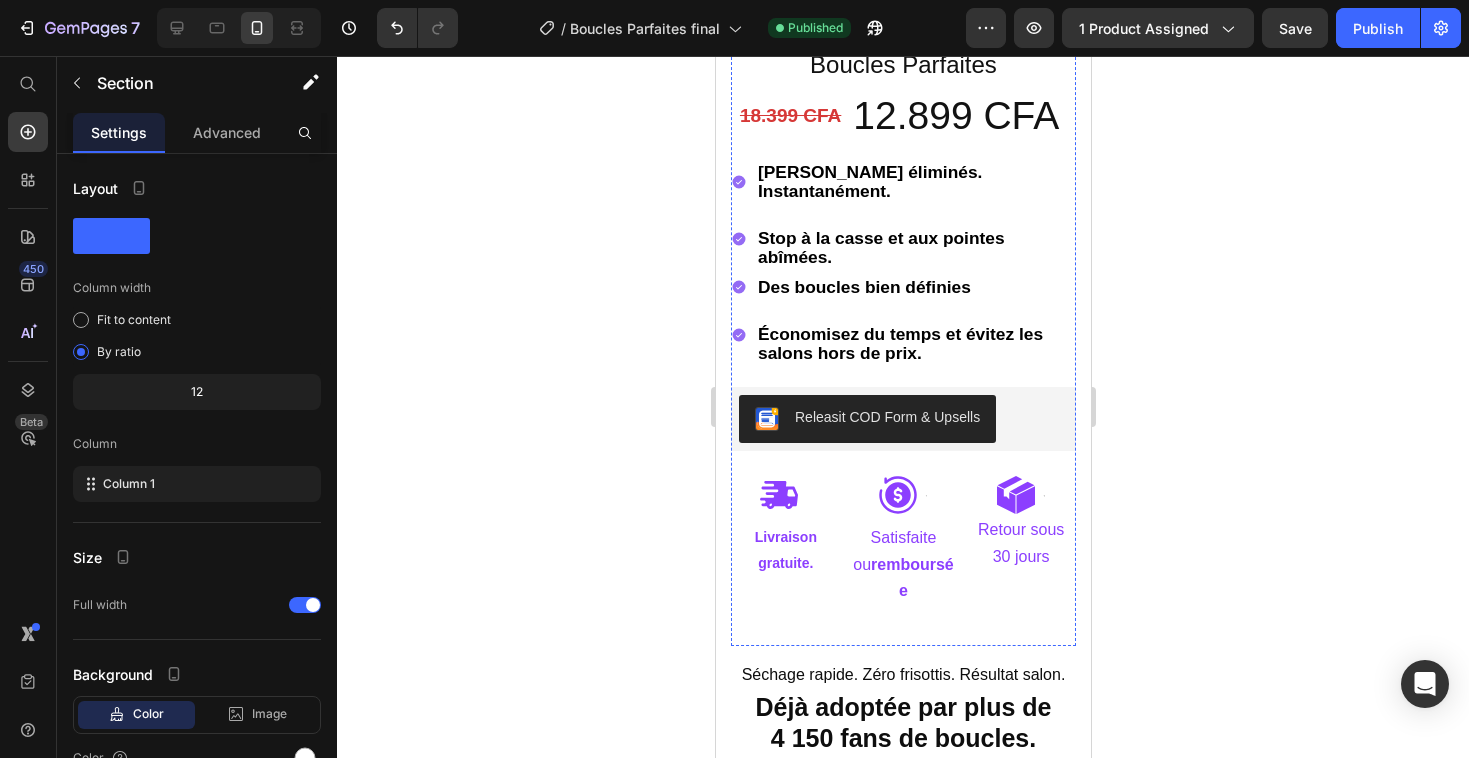 scroll, scrollTop: 620, scrollLeft: 0, axis: vertical 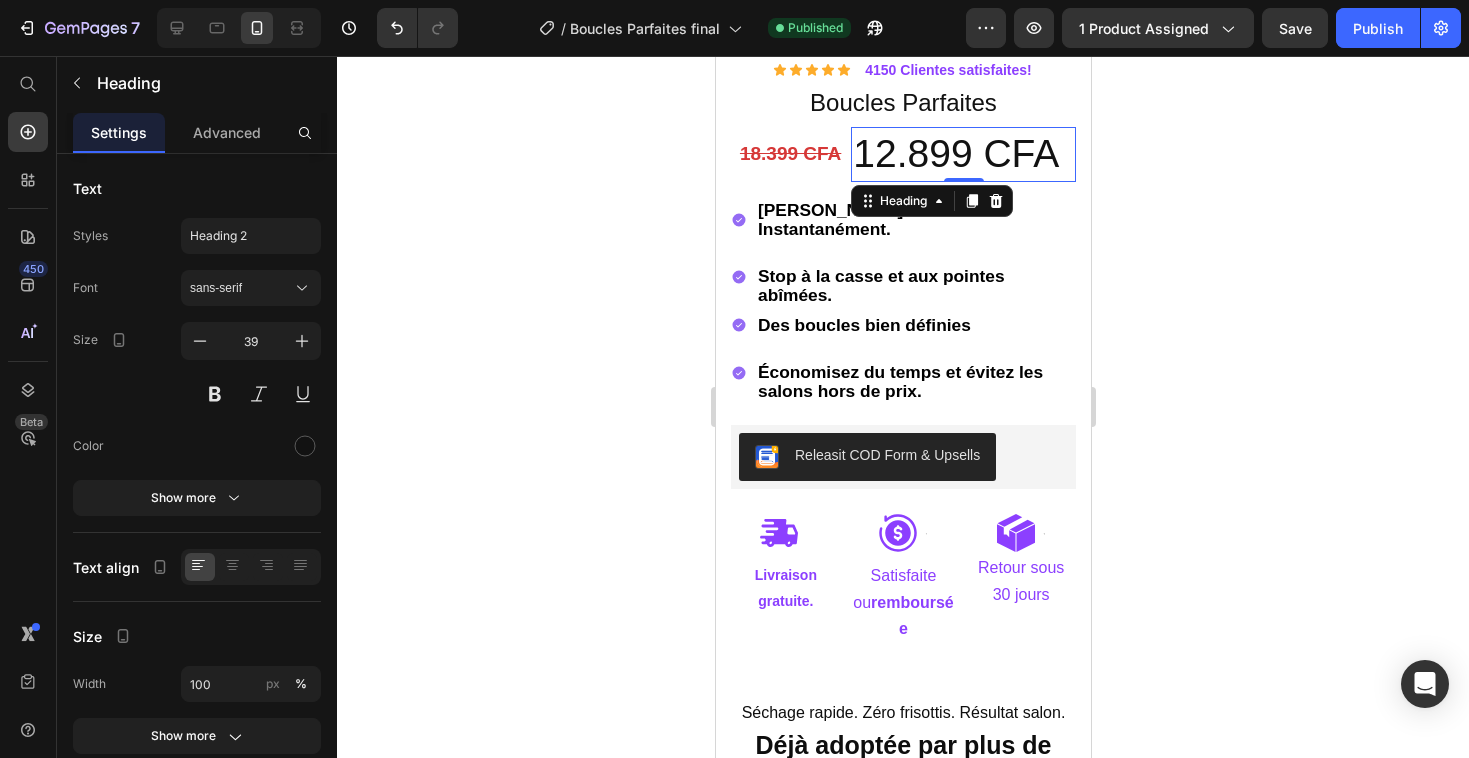 click on "12.899 CFA" at bounding box center [962, 154] 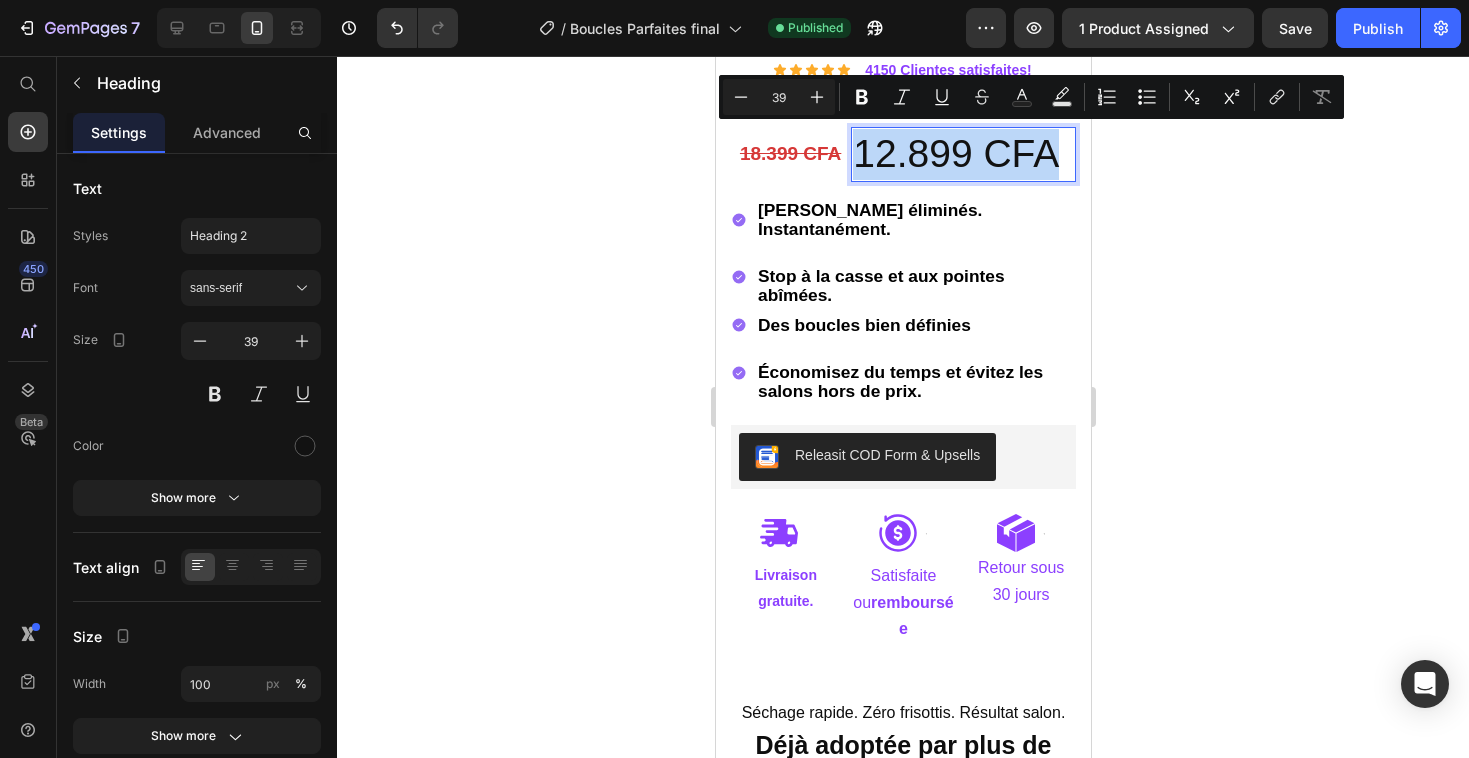 click on "12.899 CFA" at bounding box center [962, 154] 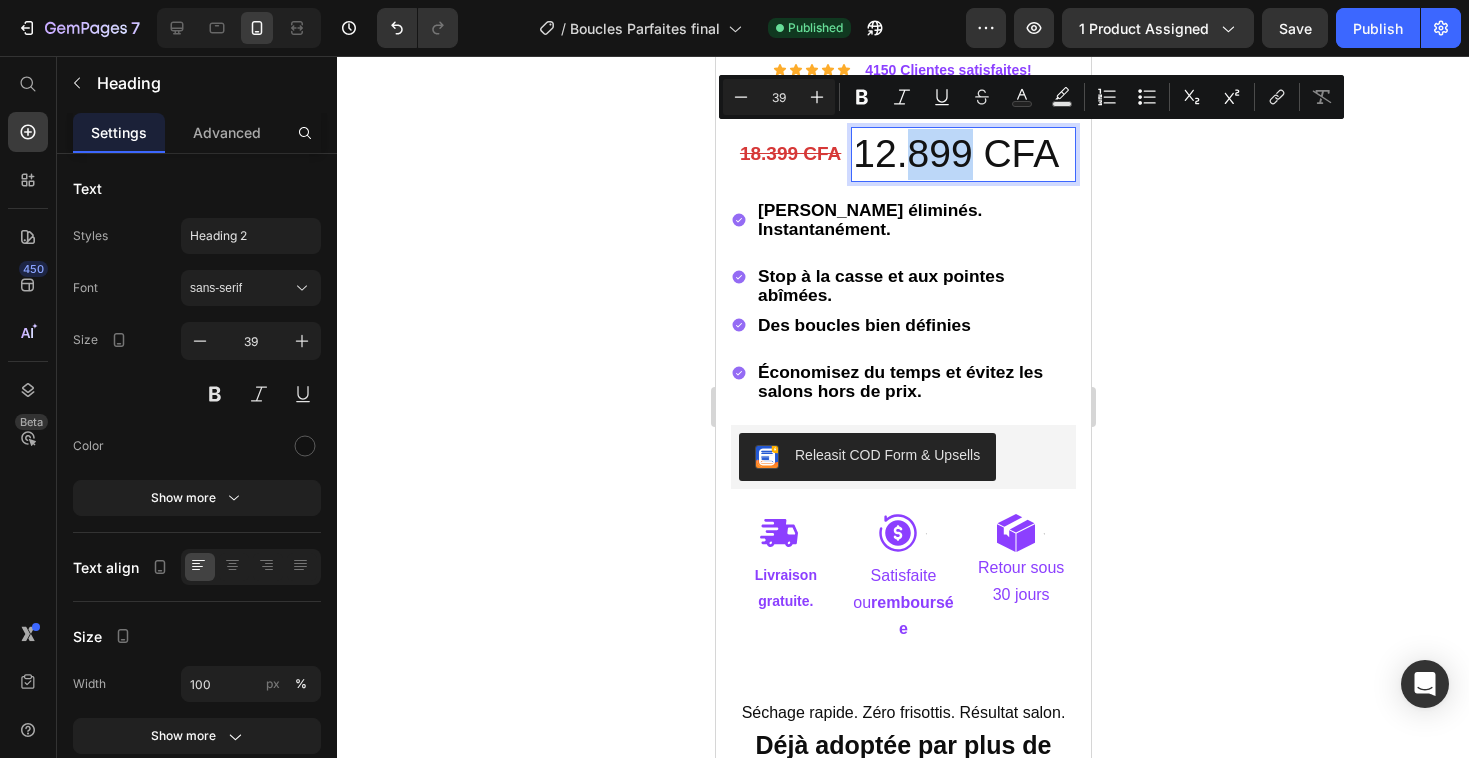 drag, startPoint x: 969, startPoint y: 151, endPoint x: 909, endPoint y: 157, distance: 60.299255 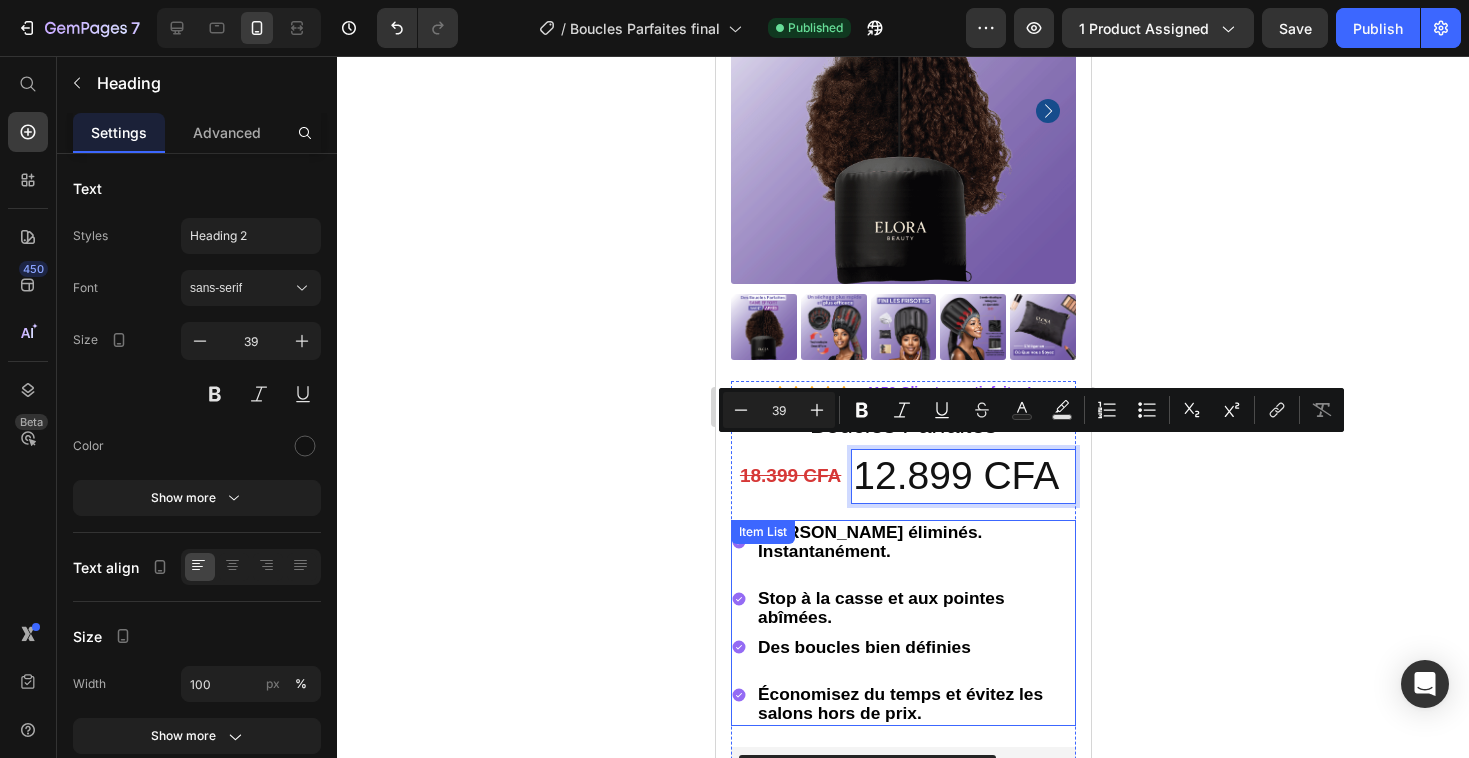 scroll, scrollTop: 308, scrollLeft: 0, axis: vertical 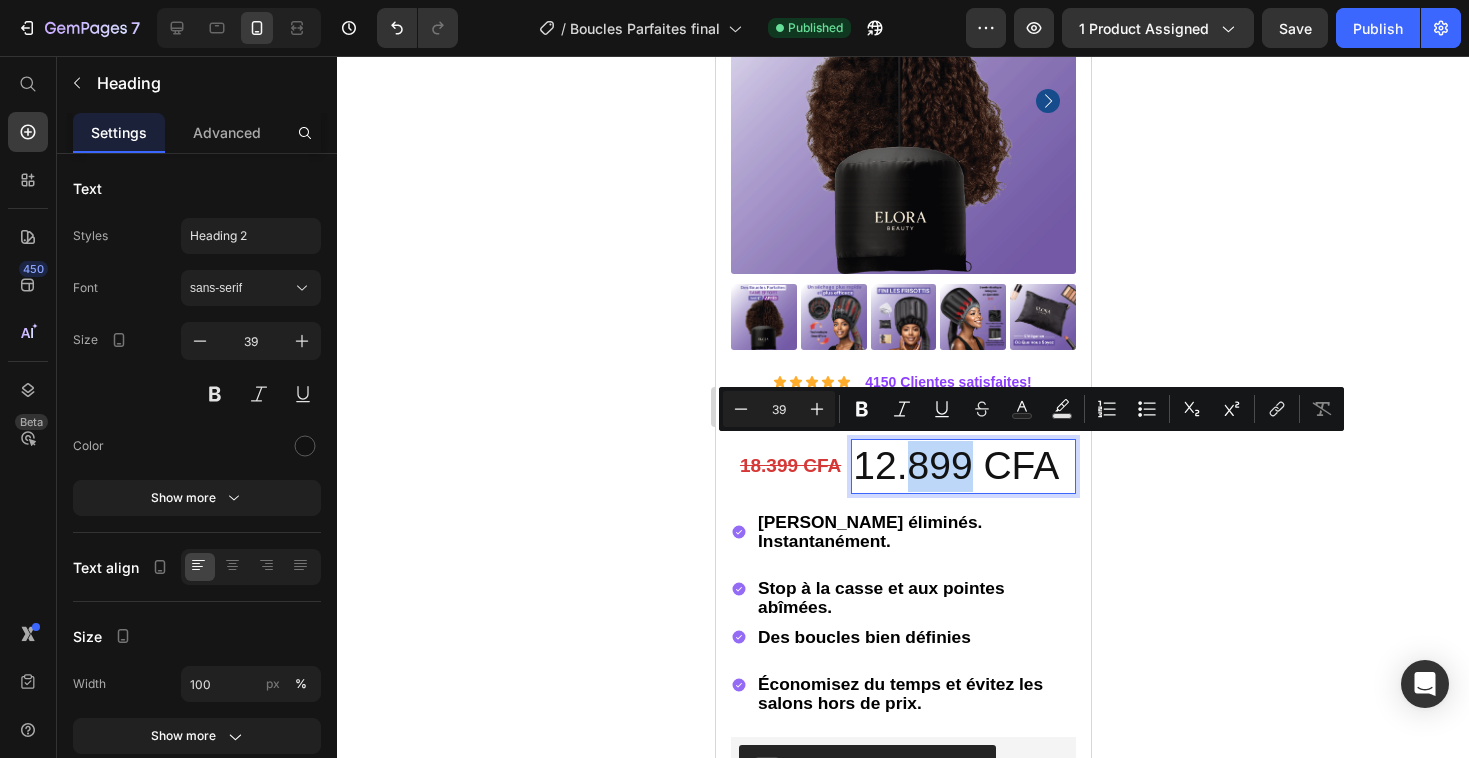 click on "12.899 CFA" at bounding box center (962, 466) 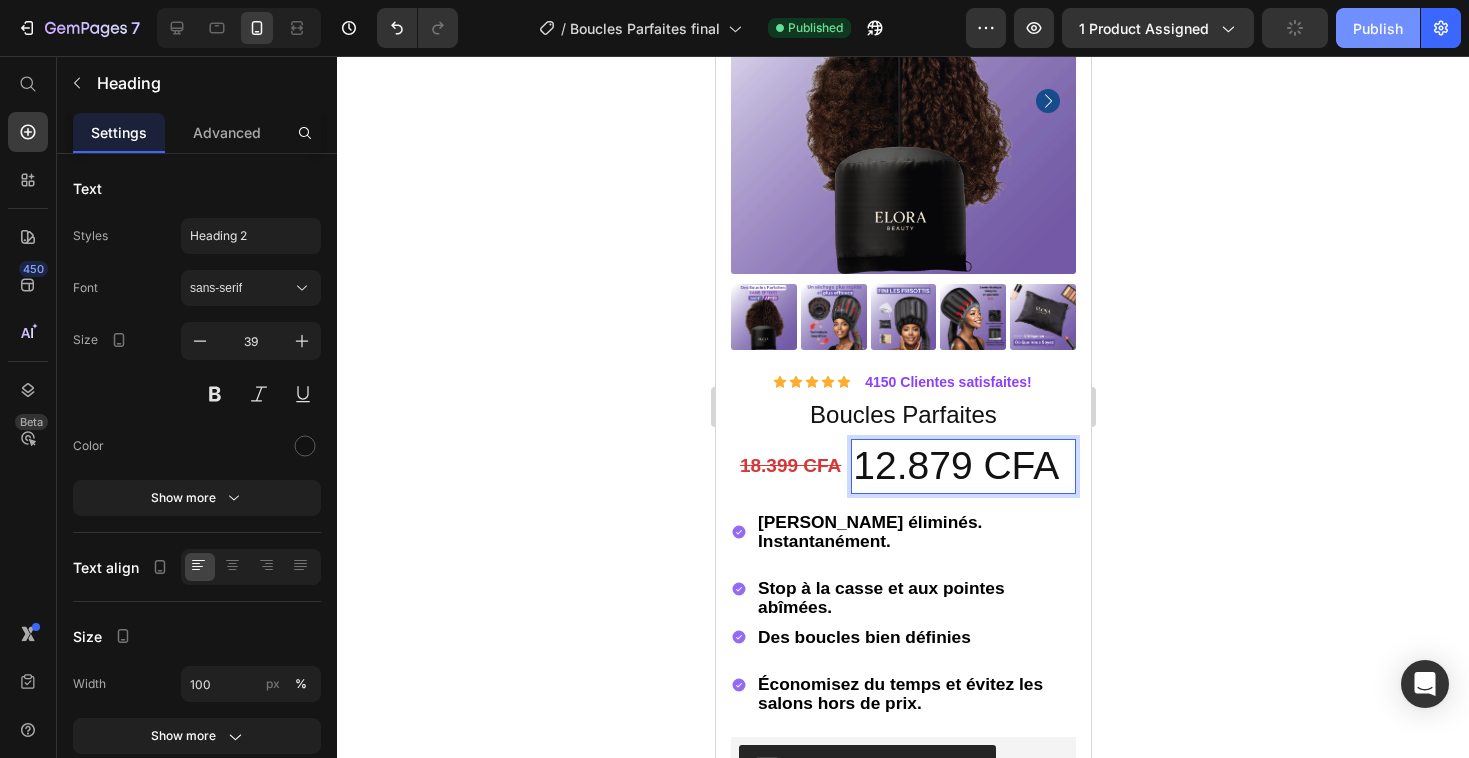 click on "Publish" at bounding box center [1378, 28] 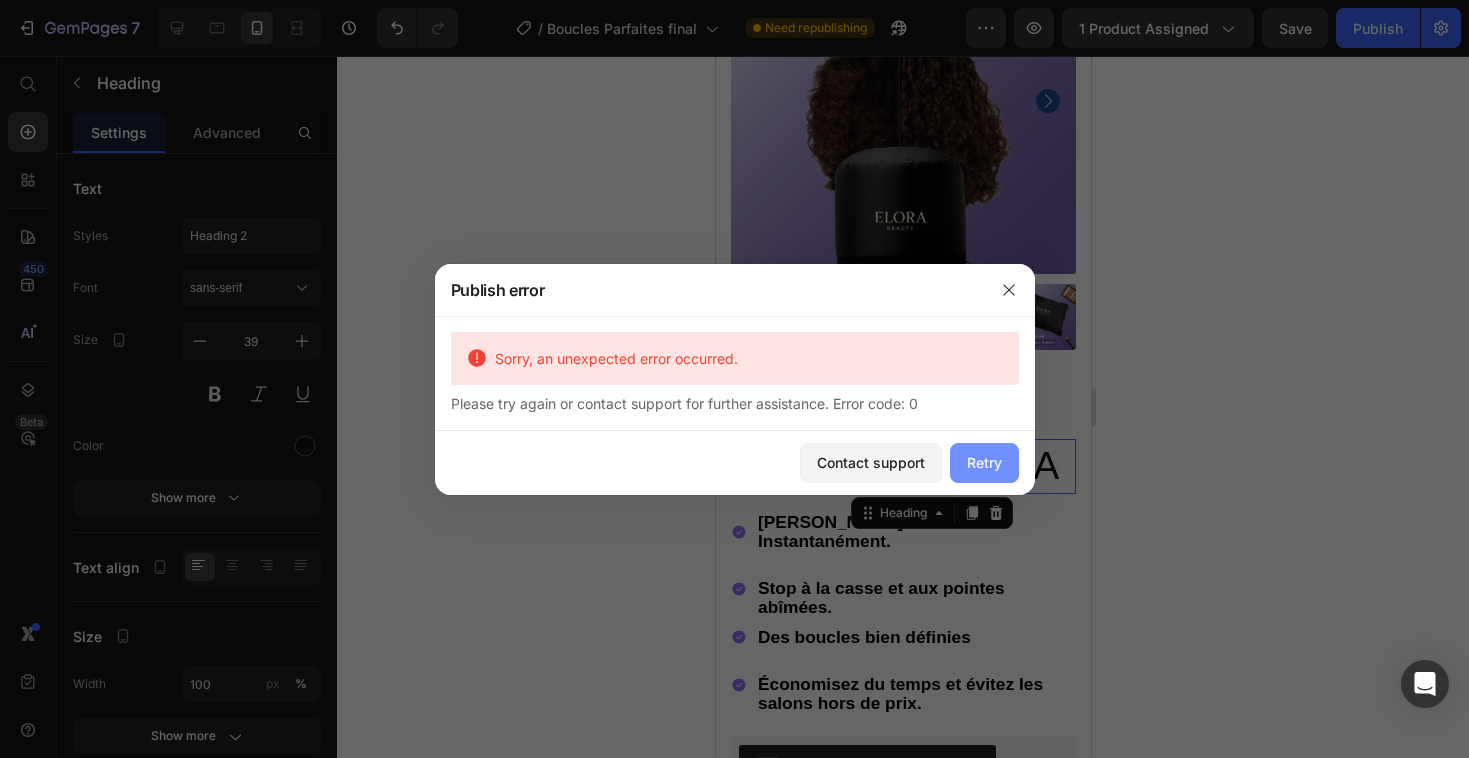 click on "Retry" at bounding box center [984, 462] 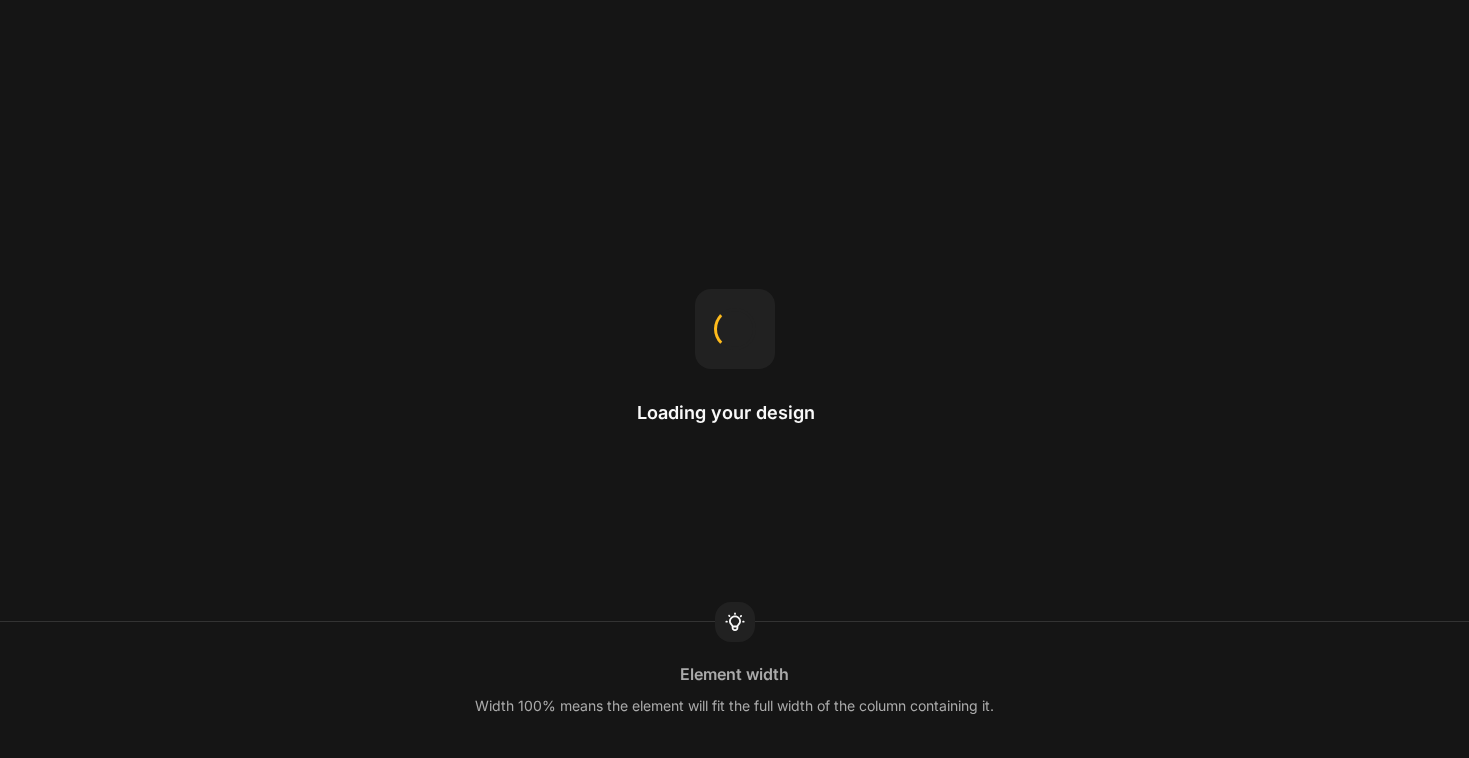 scroll, scrollTop: 0, scrollLeft: 0, axis: both 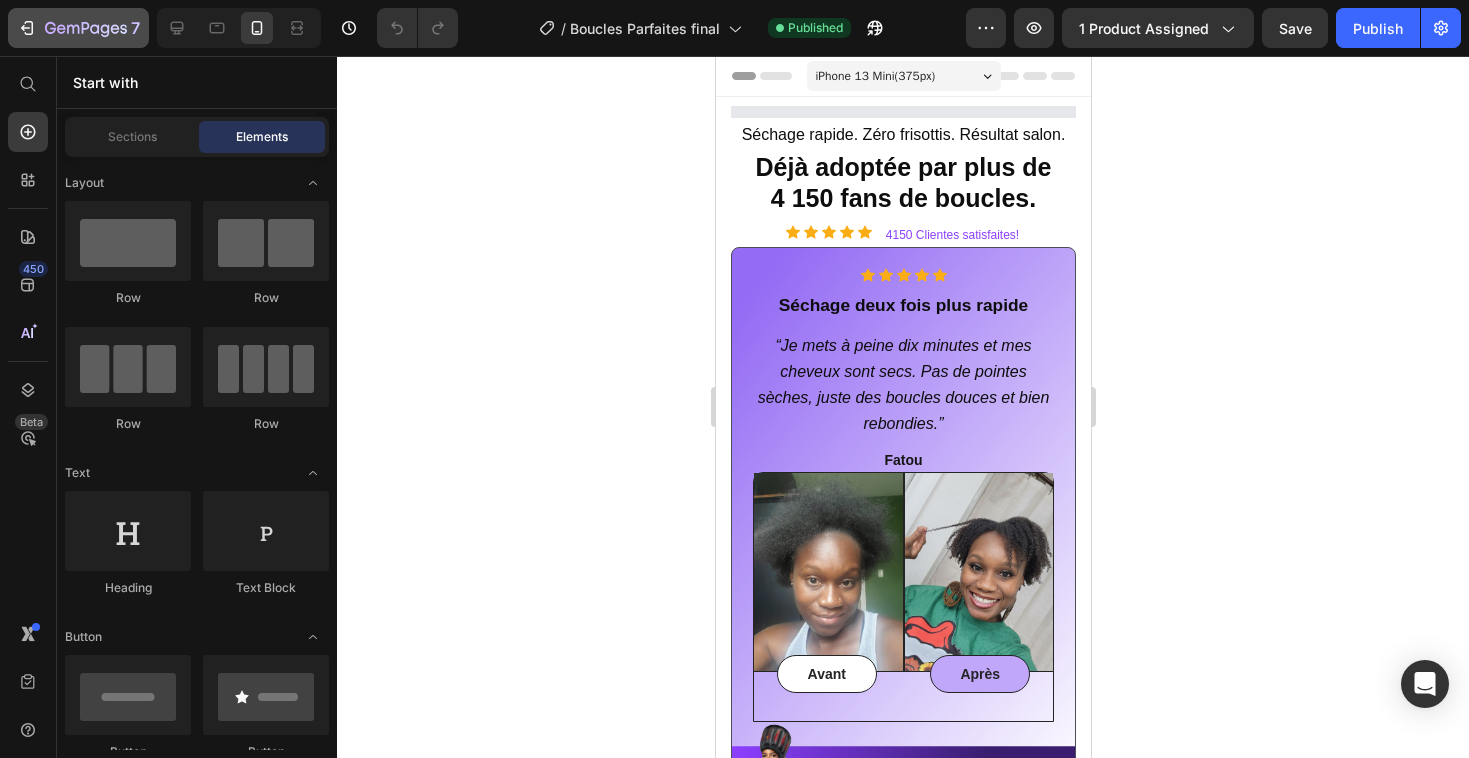 click 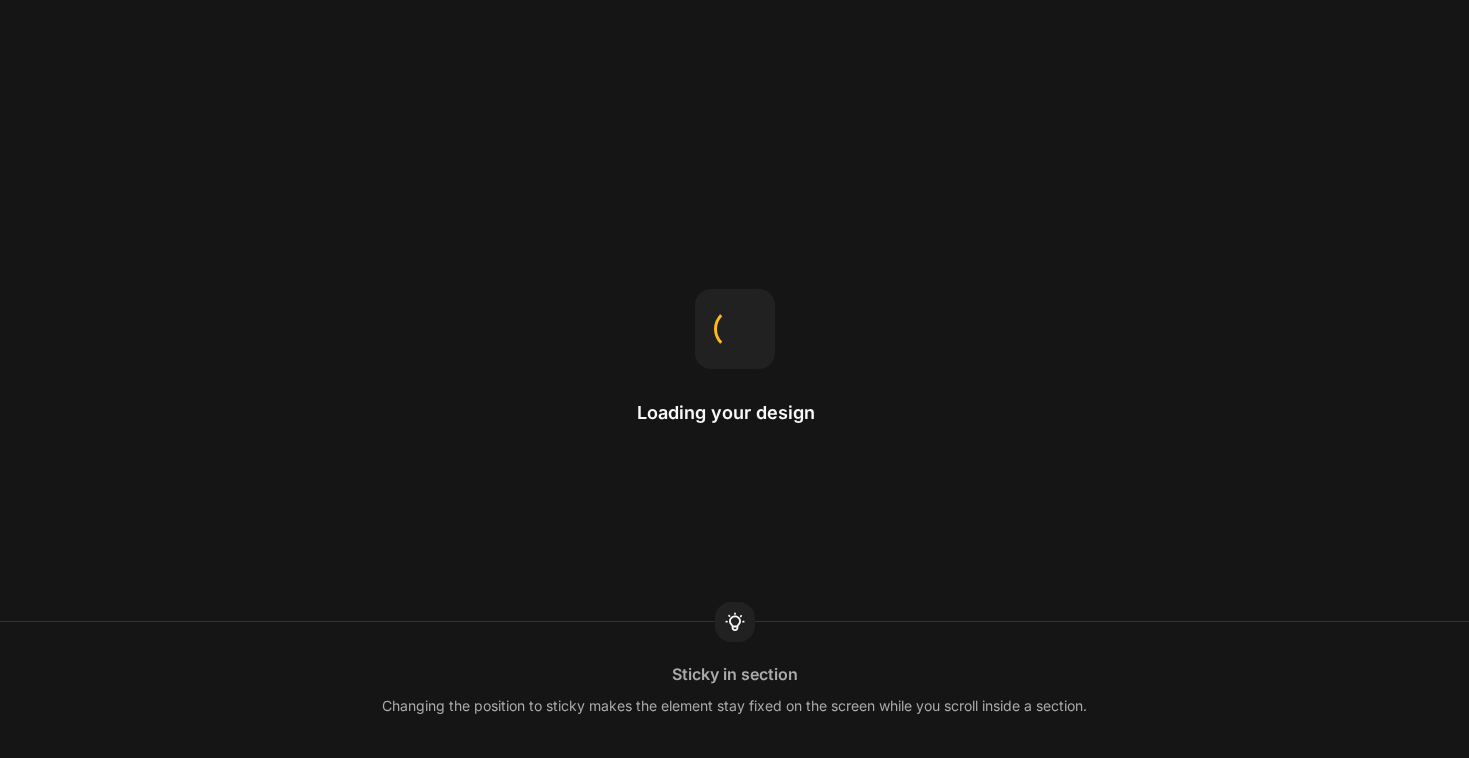 scroll, scrollTop: 0, scrollLeft: 0, axis: both 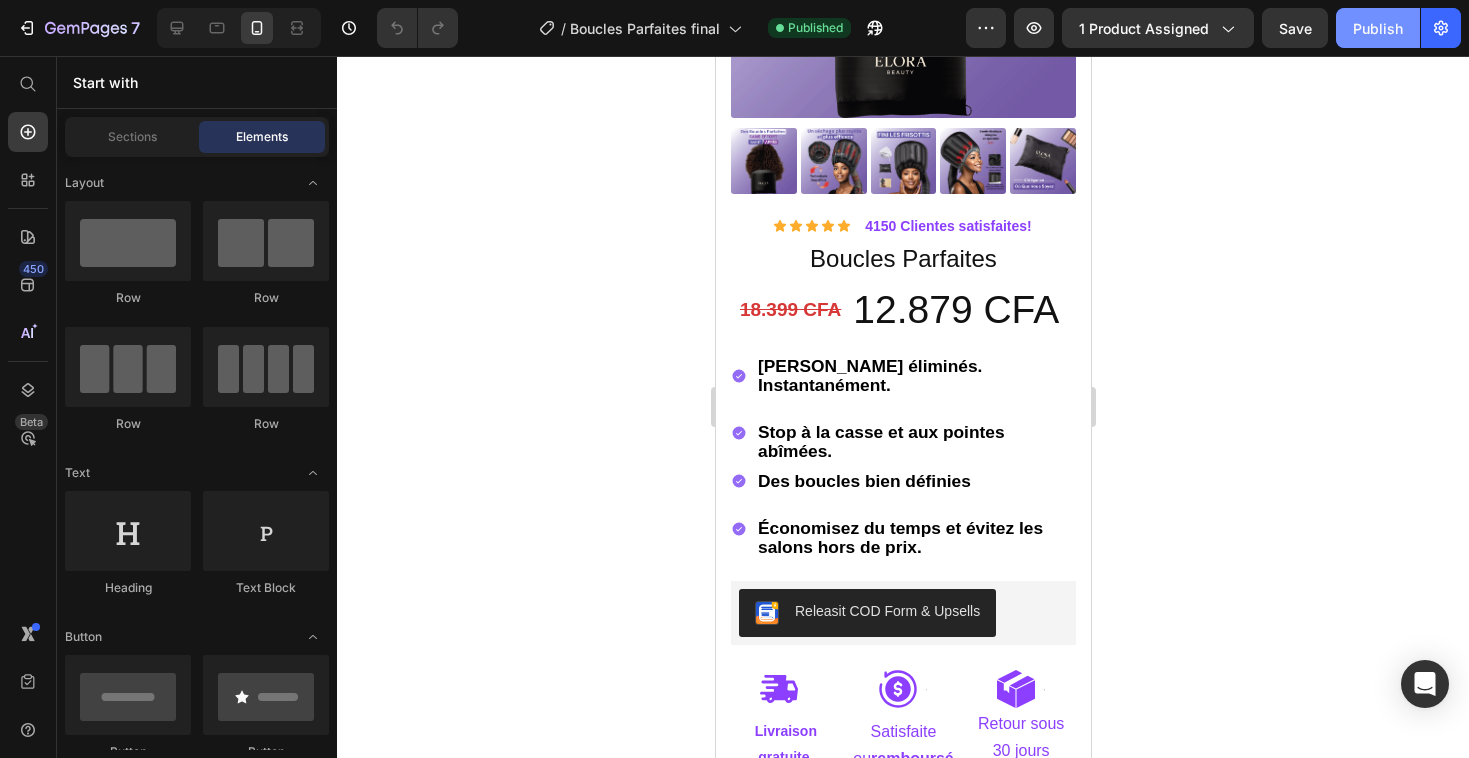 click on "Publish" at bounding box center [1378, 28] 